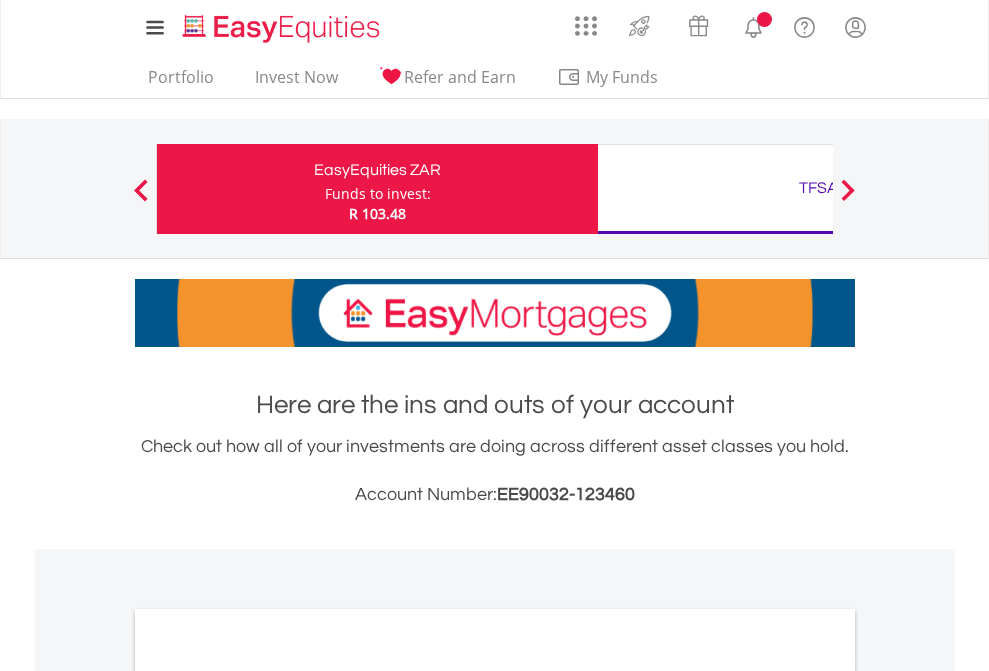 scroll, scrollTop: 0, scrollLeft: 0, axis: both 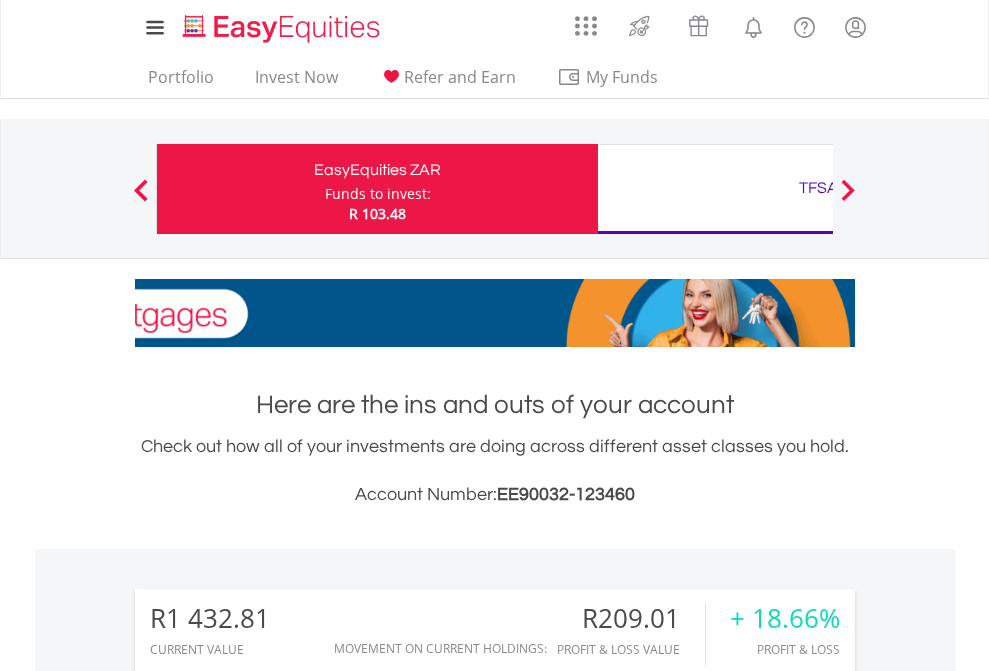 click on "Funds to invest:" at bounding box center [378, 194] 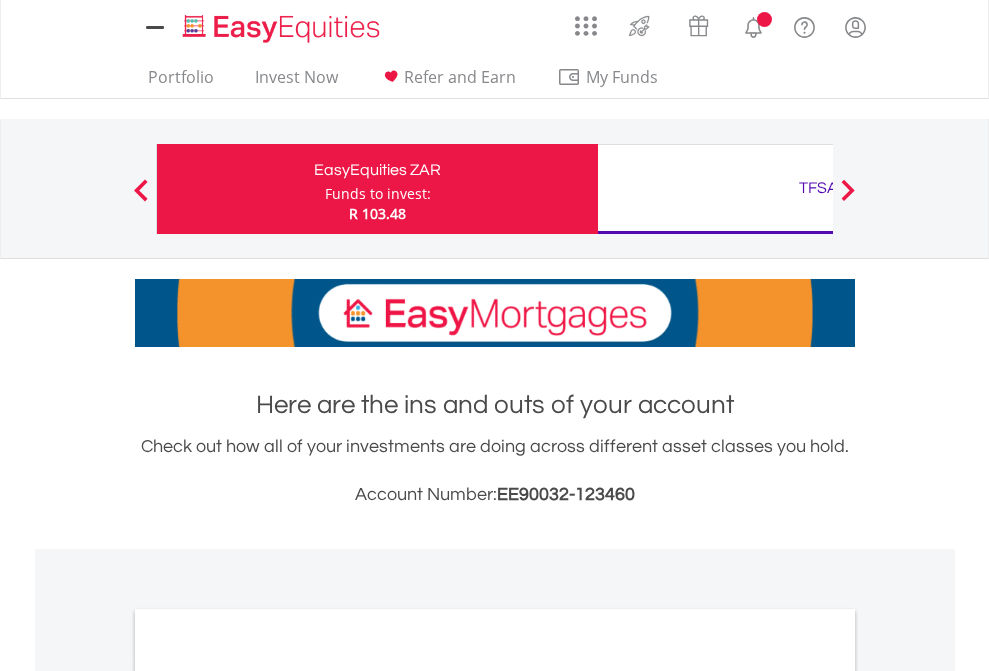 scroll, scrollTop: 0, scrollLeft: 0, axis: both 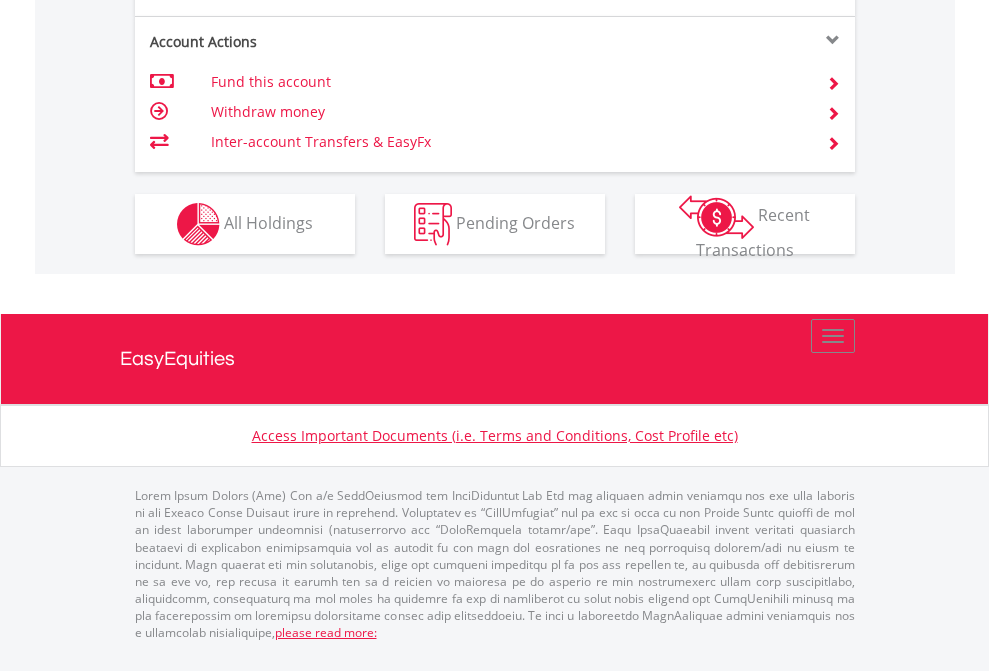 click on "Investment types" at bounding box center (706, -337) 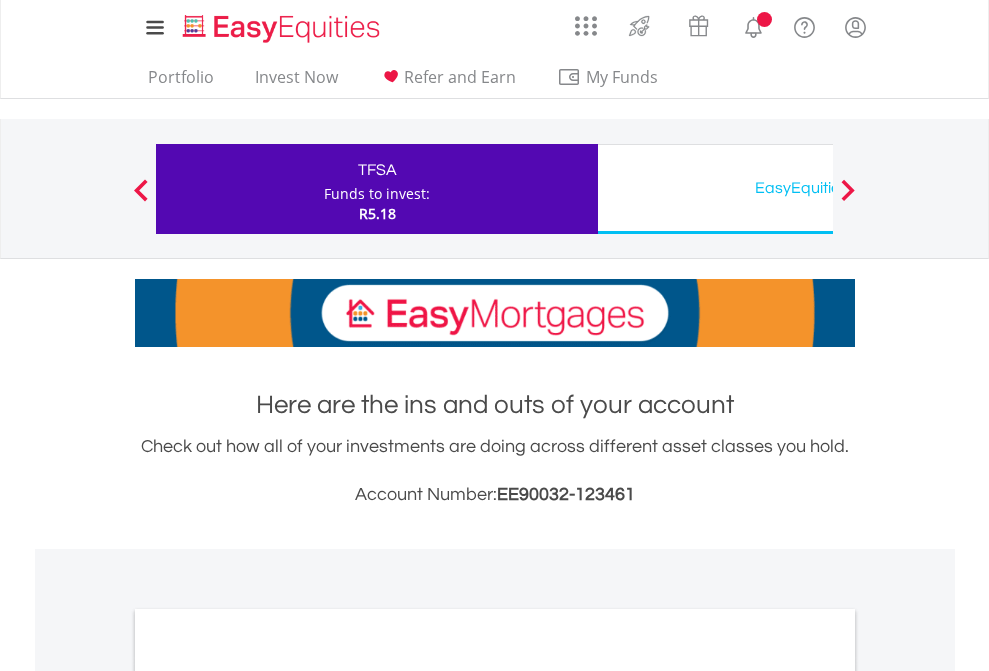 scroll, scrollTop: 0, scrollLeft: 0, axis: both 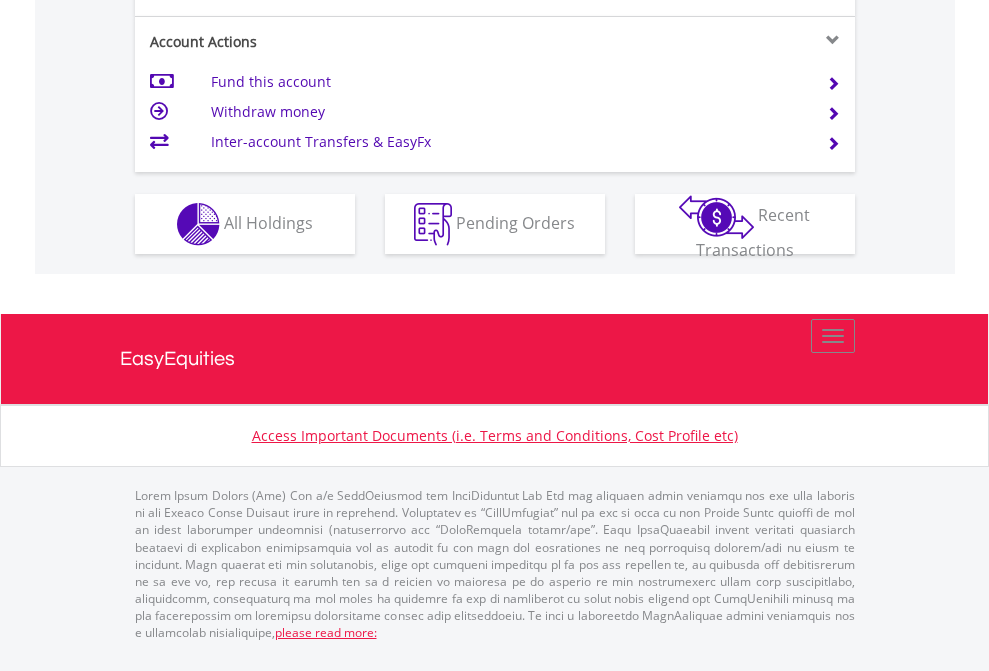 click on "Investment types" at bounding box center [706, -337] 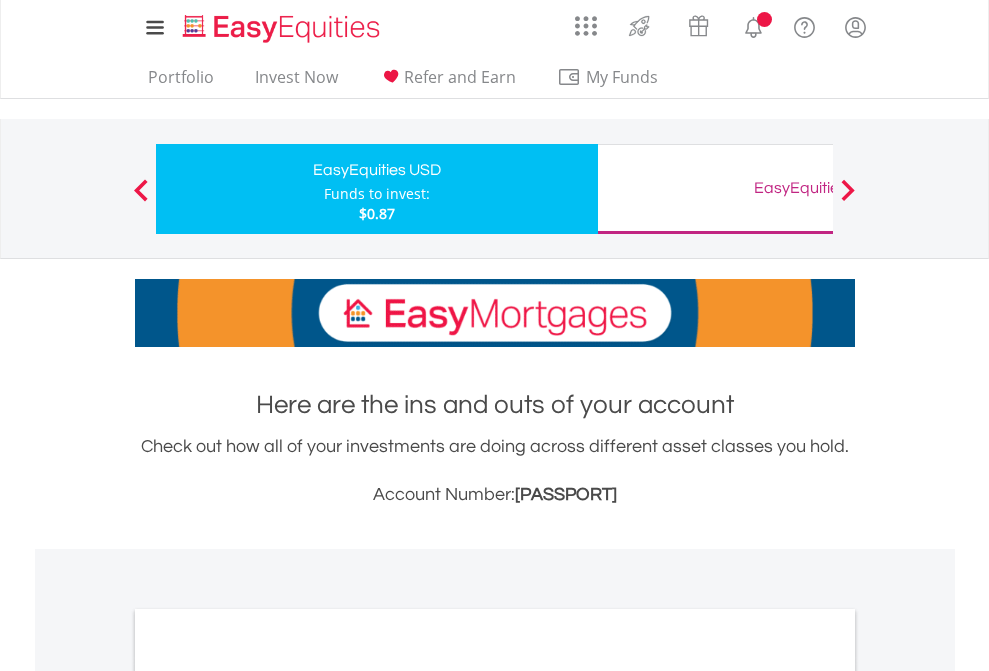 scroll, scrollTop: 0, scrollLeft: 0, axis: both 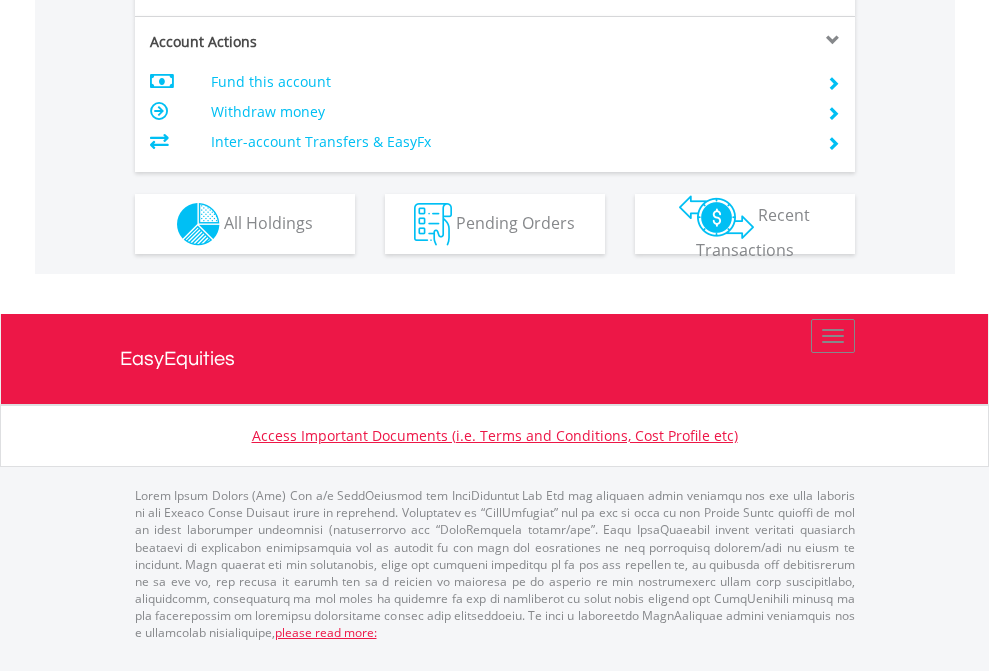 click on "Investment types" at bounding box center (706, -337) 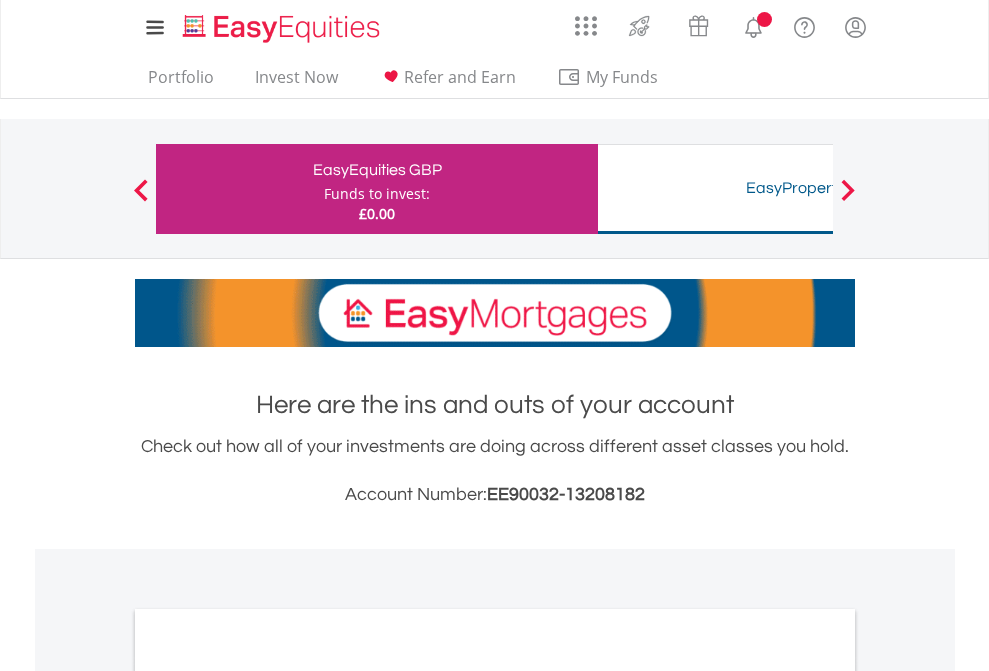 scroll, scrollTop: 0, scrollLeft: 0, axis: both 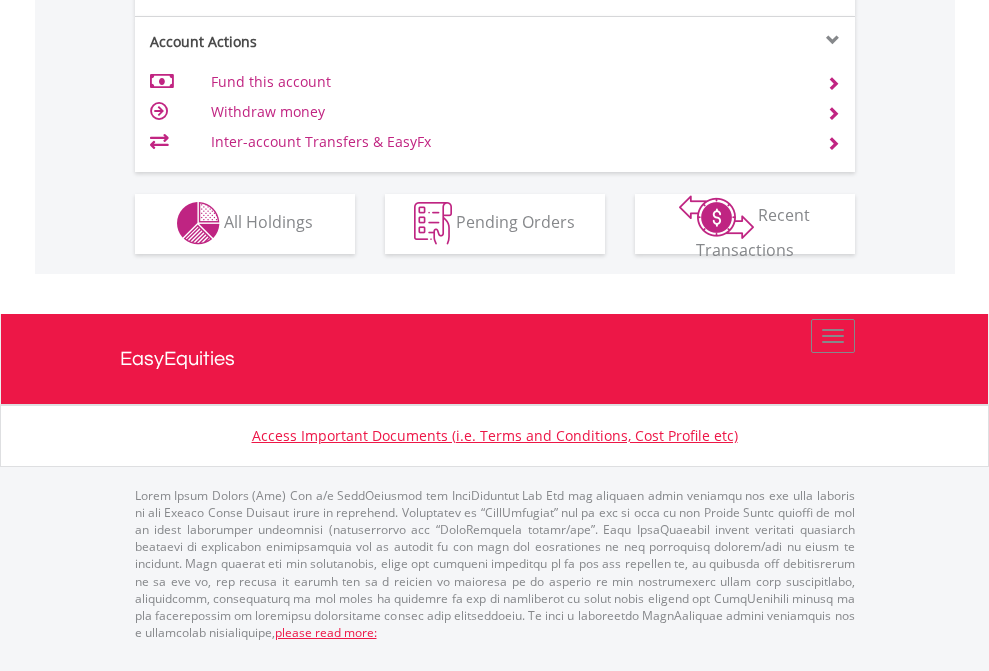 click on "Investment types" at bounding box center [706, -353] 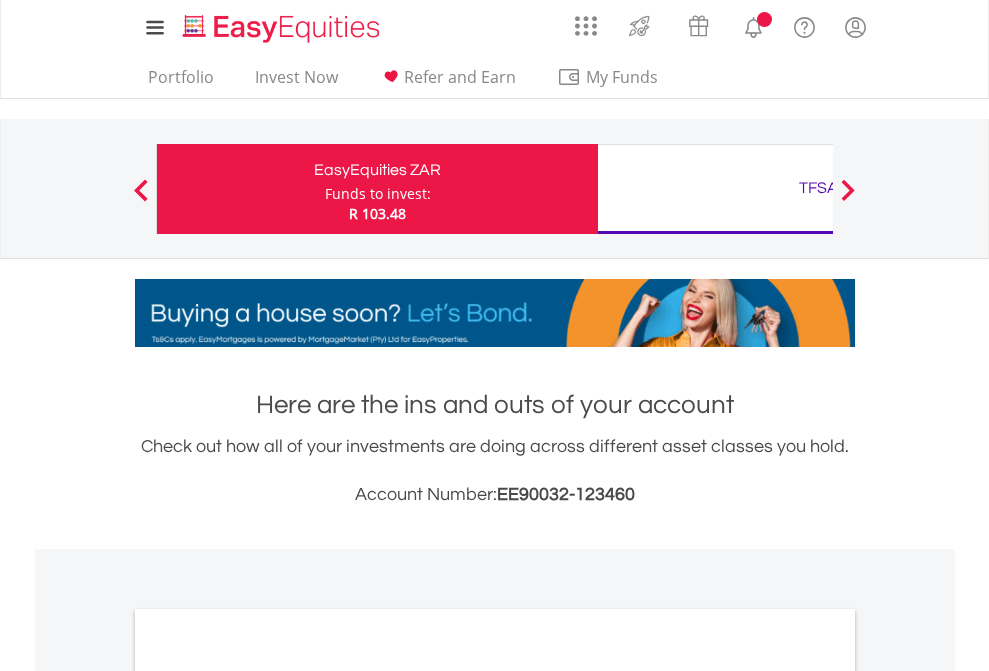 scroll, scrollTop: 0, scrollLeft: 0, axis: both 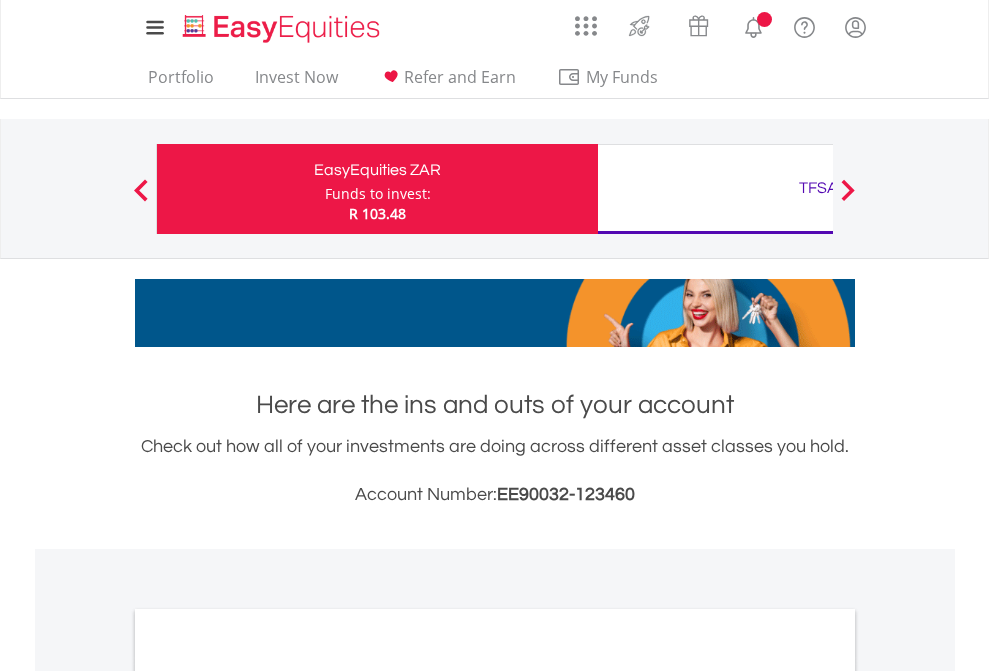 click on "All Holdings" at bounding box center (268, 1096) 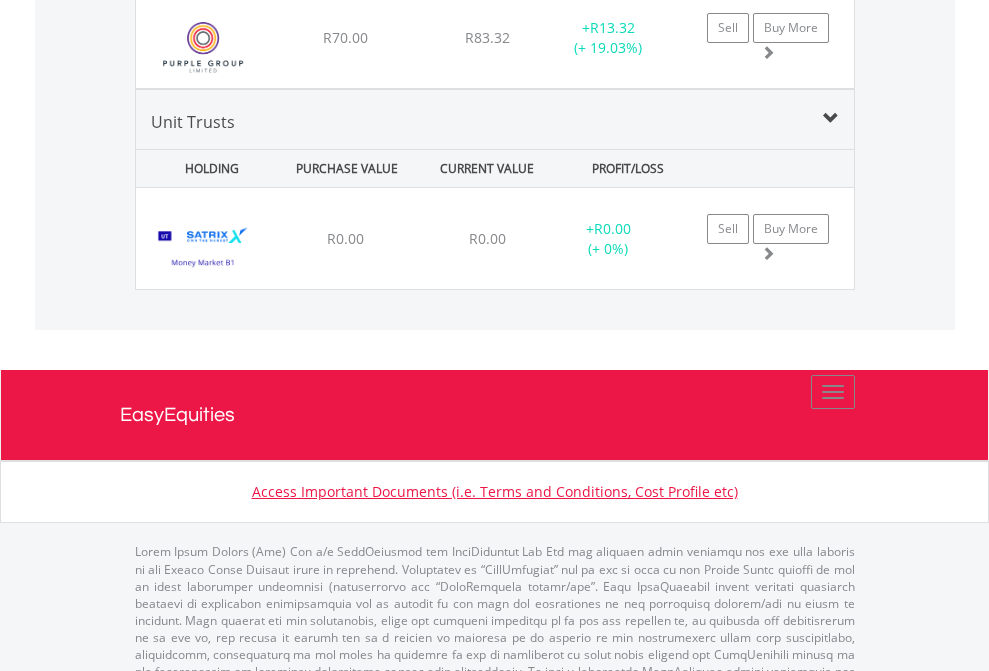 scroll, scrollTop: 2385, scrollLeft: 0, axis: vertical 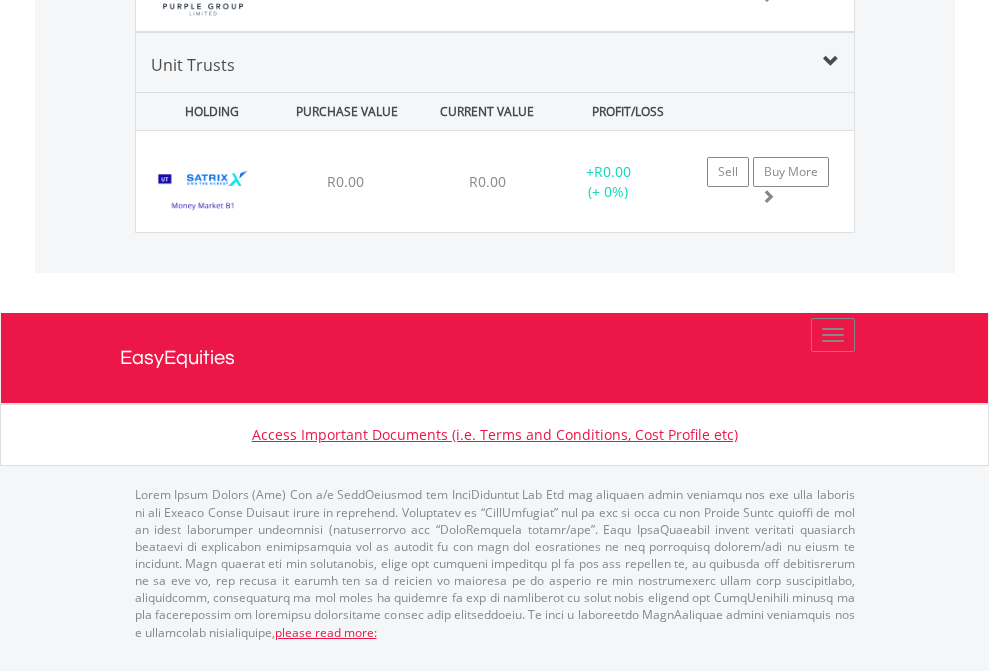 click on "TFSA" at bounding box center (818, -1802) 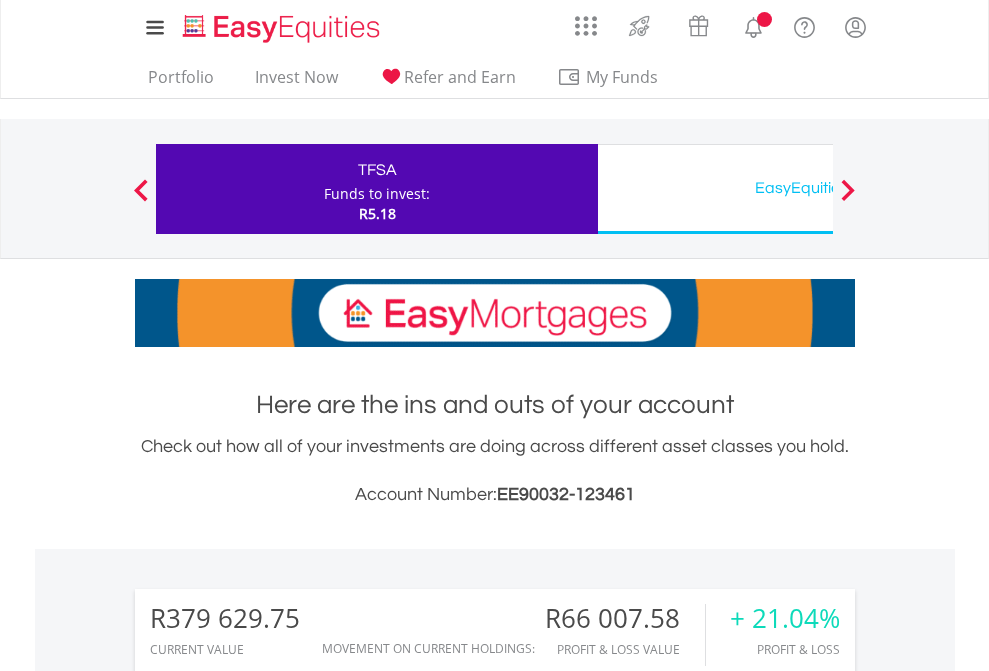 scroll, scrollTop: 0, scrollLeft: 0, axis: both 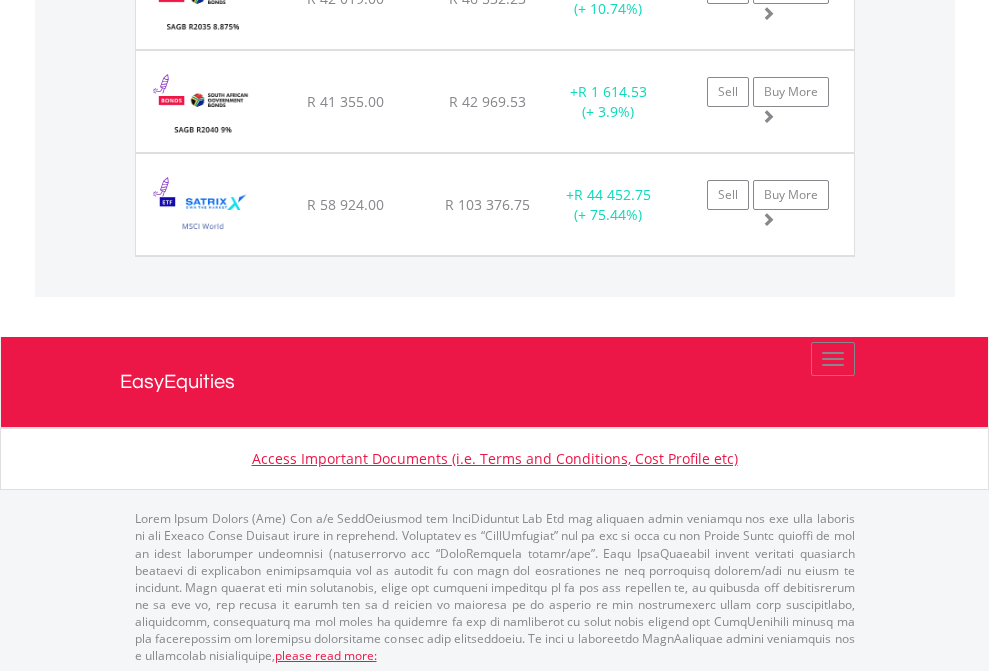 click on "EasyEquities USD" at bounding box center [818, -2156] 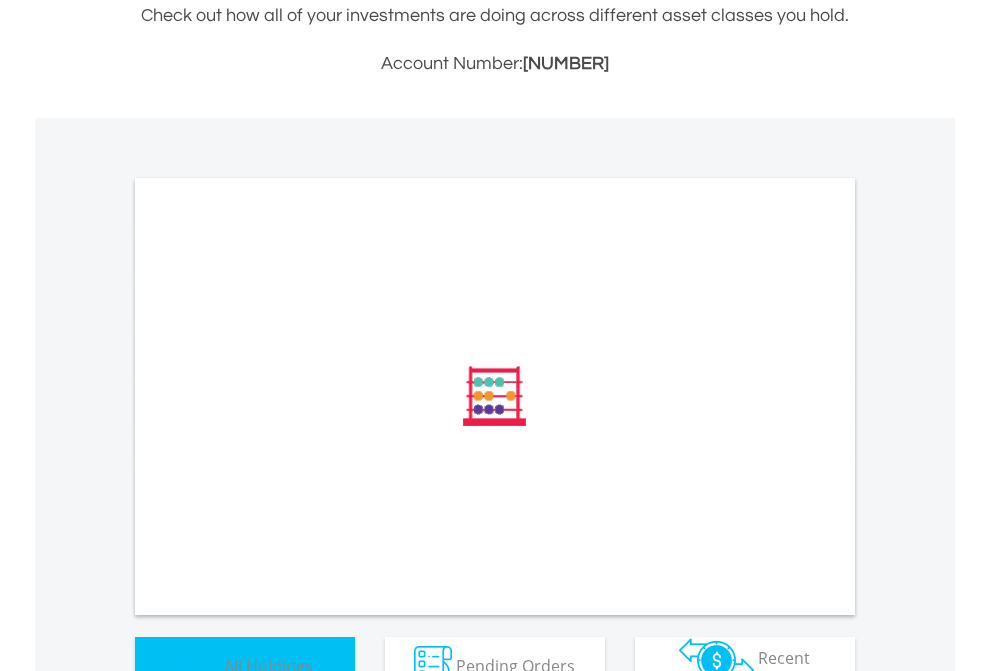 click on "All Holdings" at bounding box center [268, 665] 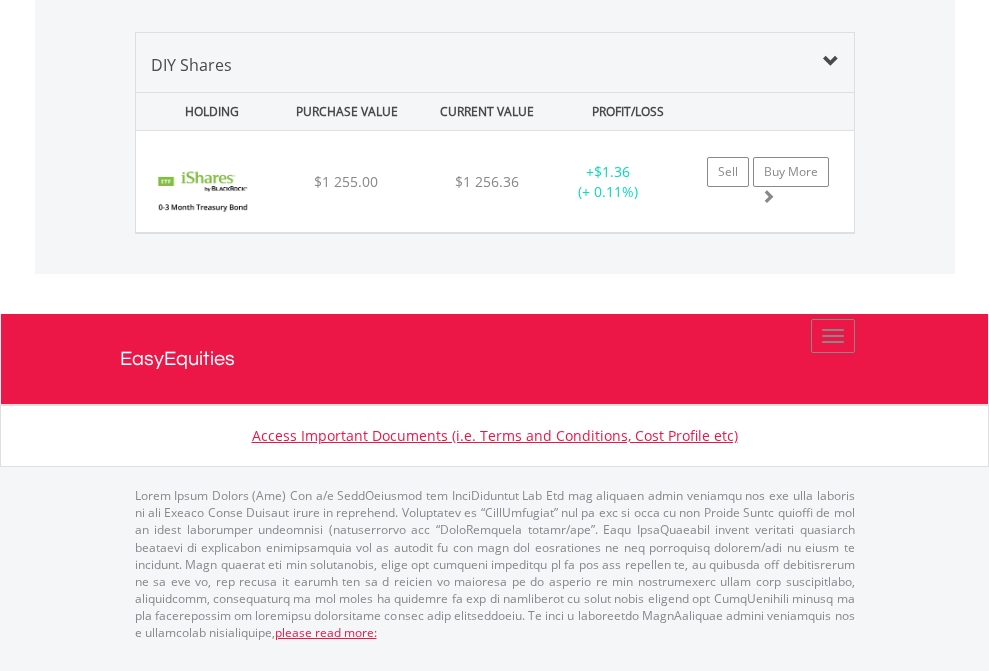 click on "EasyEquities GBP" at bounding box center [818, -968] 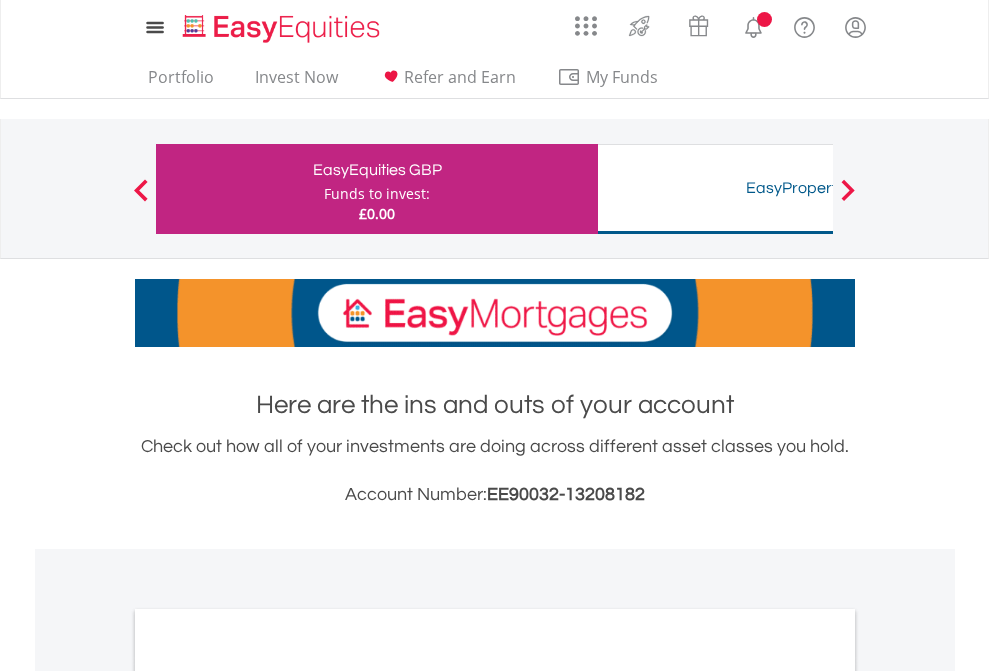 scroll, scrollTop: 0, scrollLeft: 0, axis: both 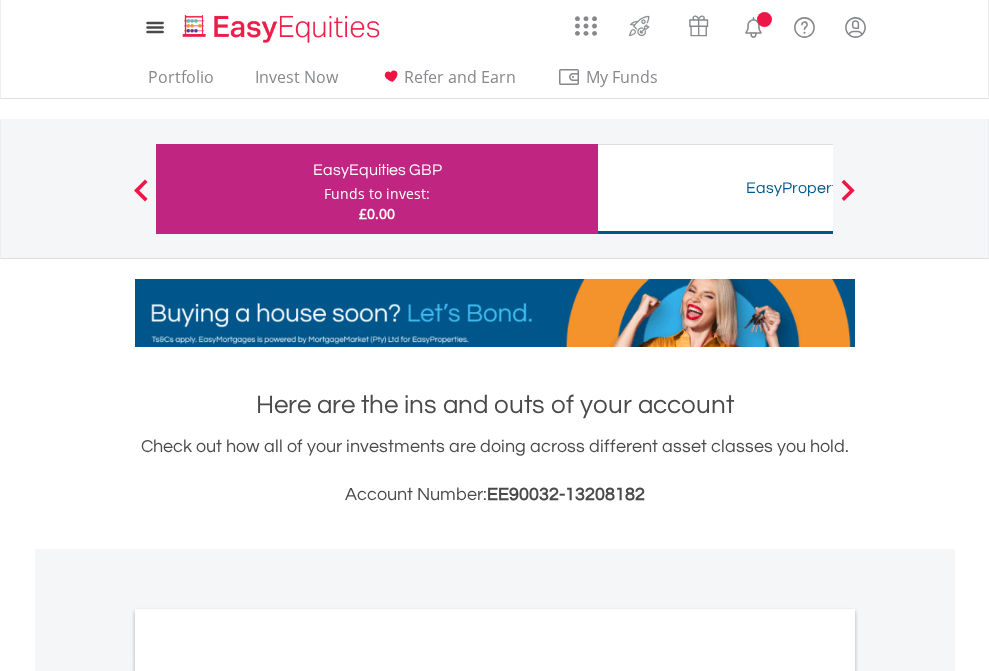 click on "All Holdings" at bounding box center (268, 1096) 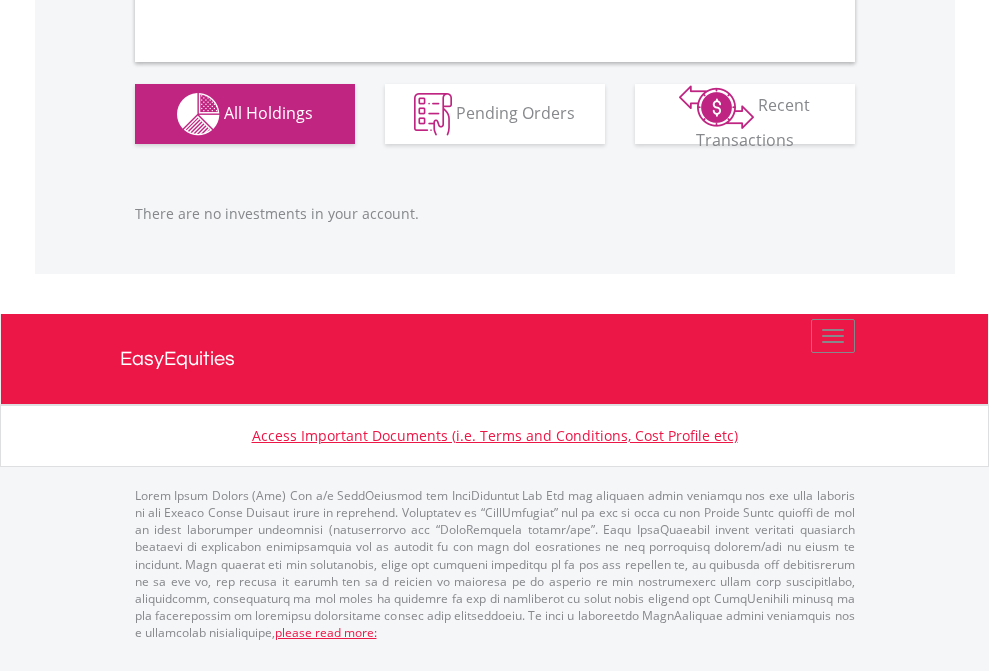 scroll, scrollTop: 1980, scrollLeft: 0, axis: vertical 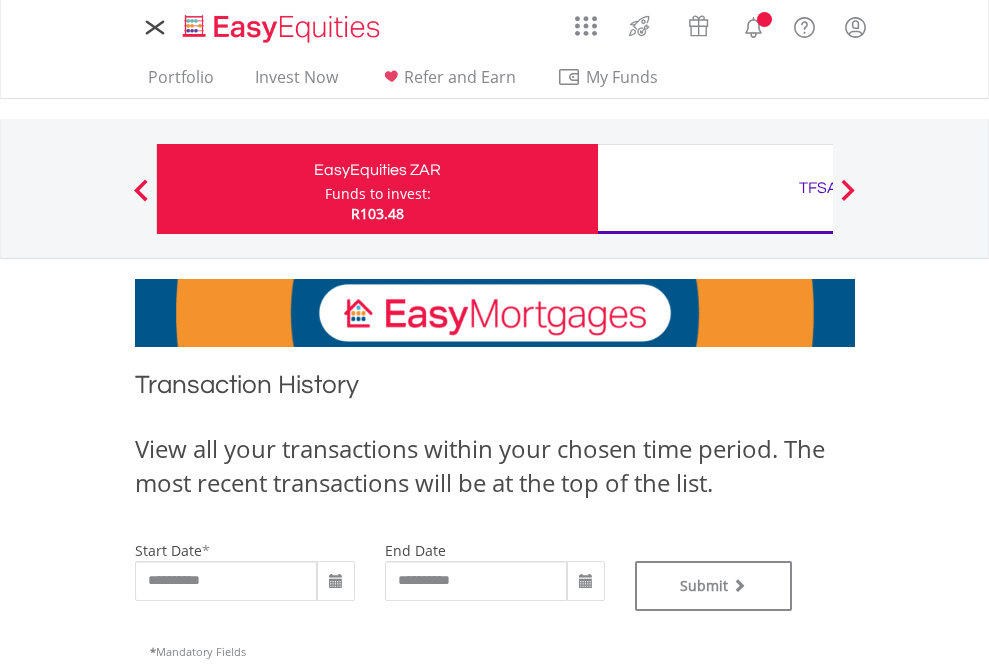 type on "**********" 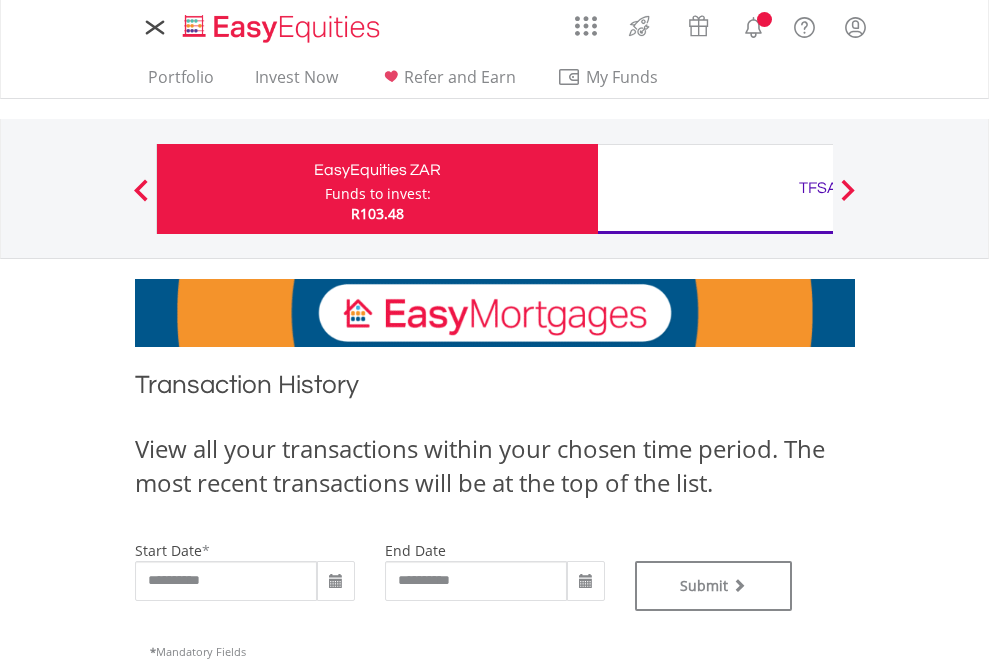scroll, scrollTop: 0, scrollLeft: 0, axis: both 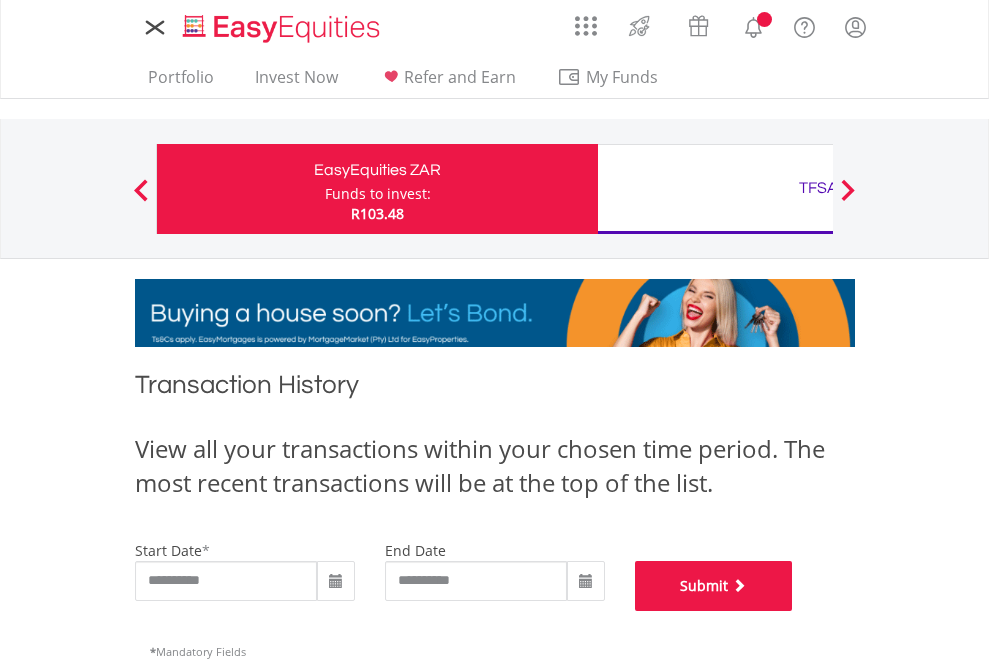 click on "Submit" at bounding box center [714, 586] 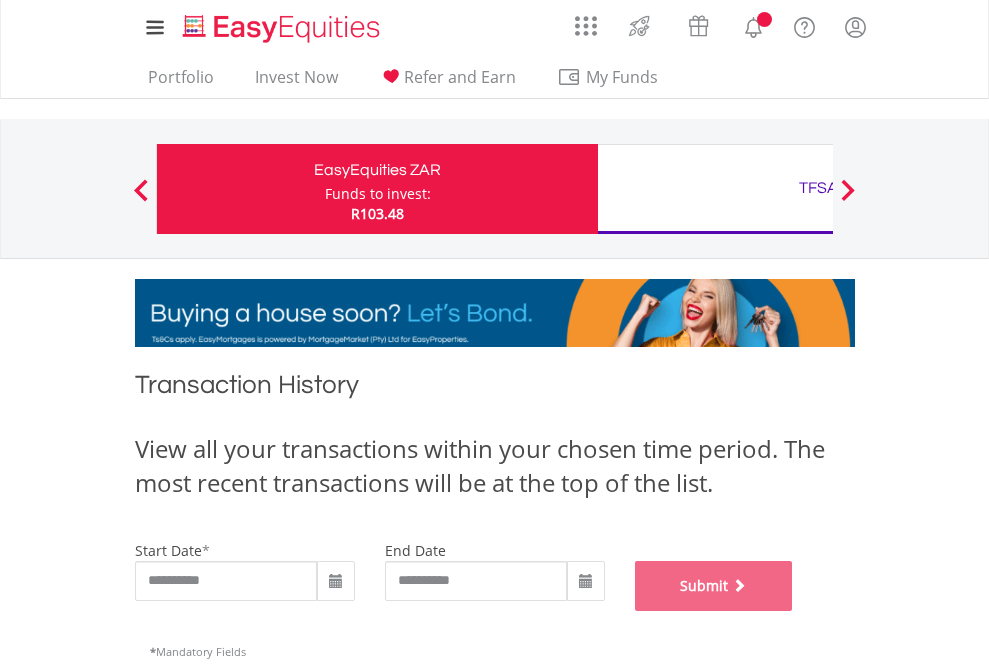 scroll, scrollTop: 811, scrollLeft: 0, axis: vertical 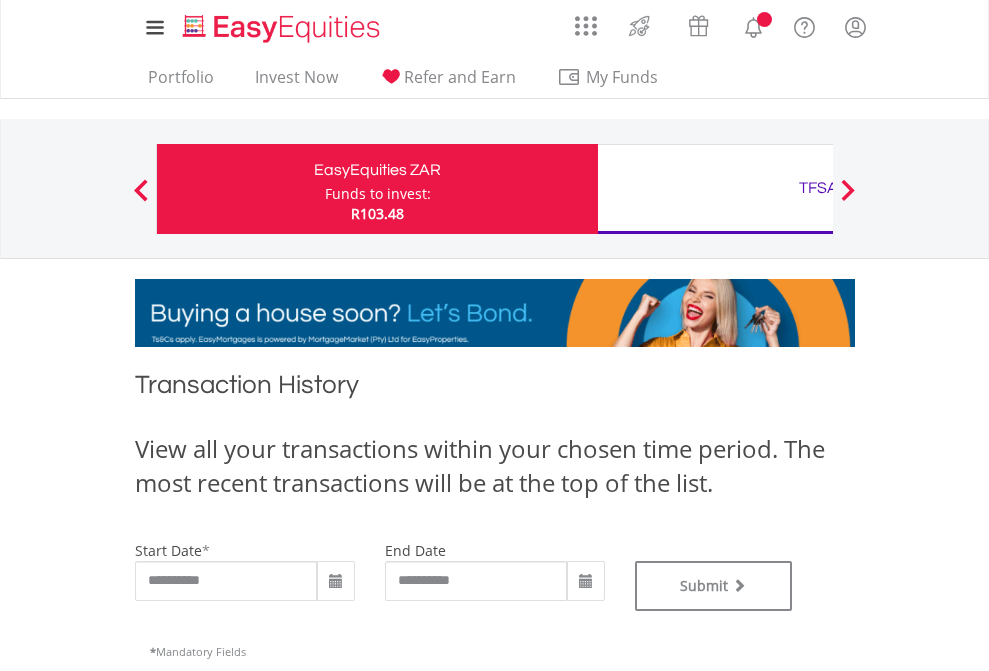 click on "TFSA" at bounding box center [818, 188] 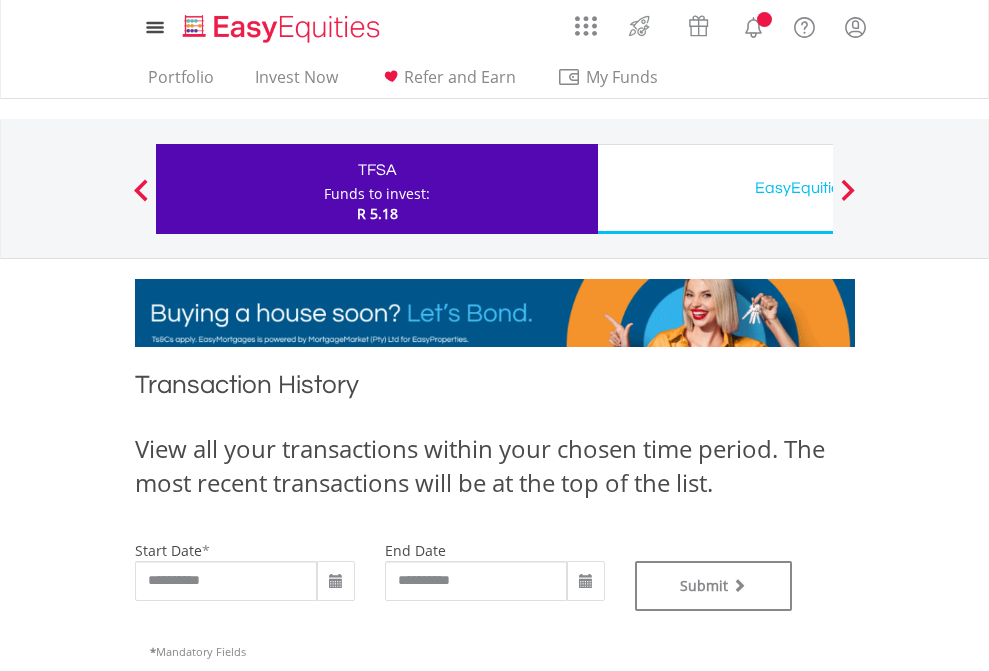 scroll, scrollTop: 0, scrollLeft: 0, axis: both 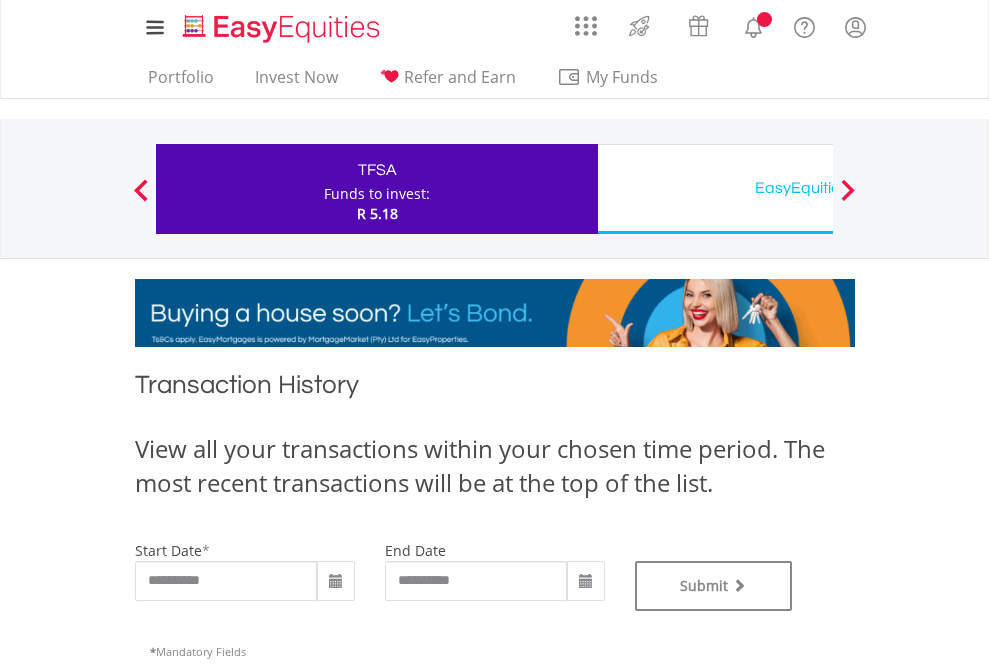 type on "**********" 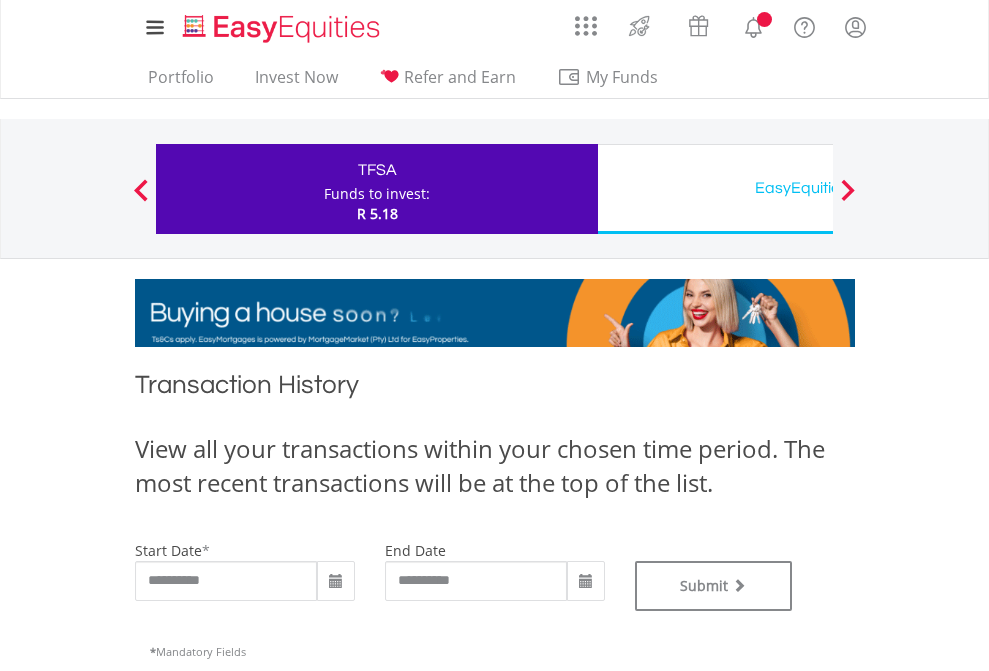 type on "**********" 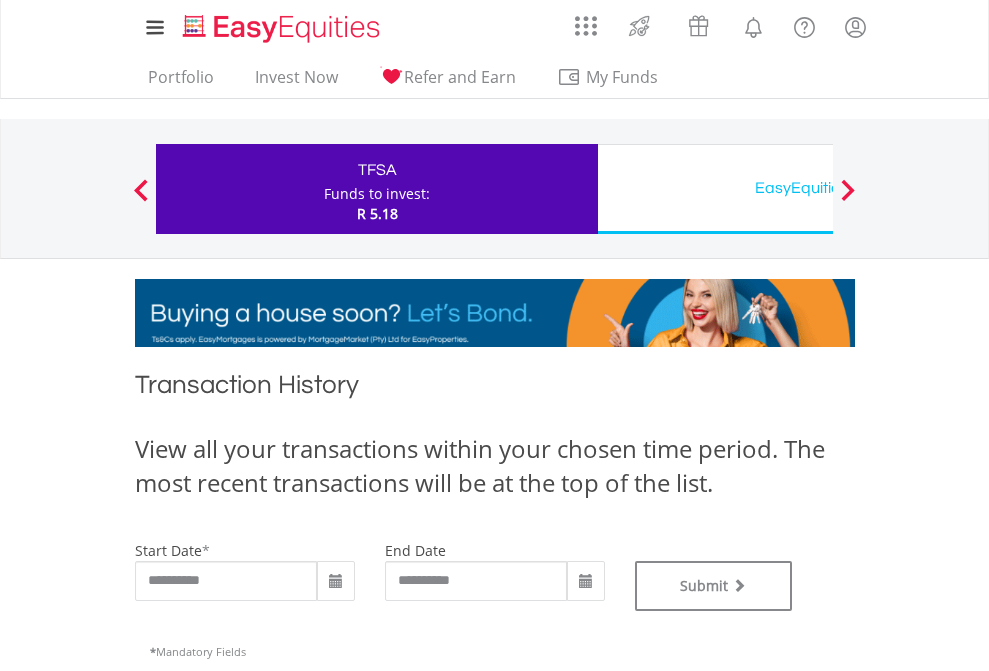 scroll, scrollTop: 811, scrollLeft: 0, axis: vertical 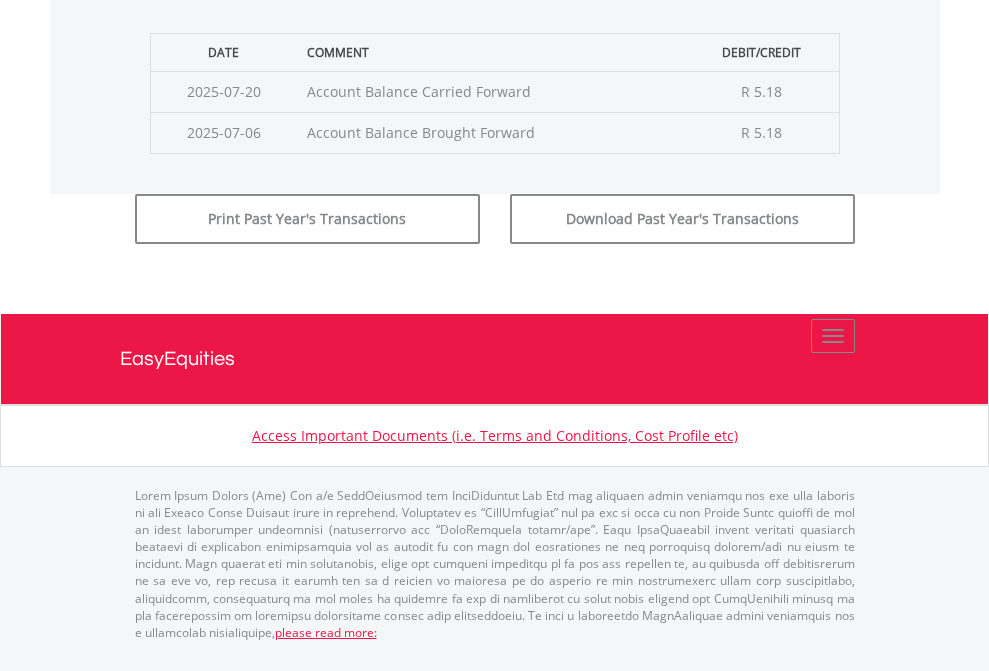 click on "Submit" at bounding box center [714, -183] 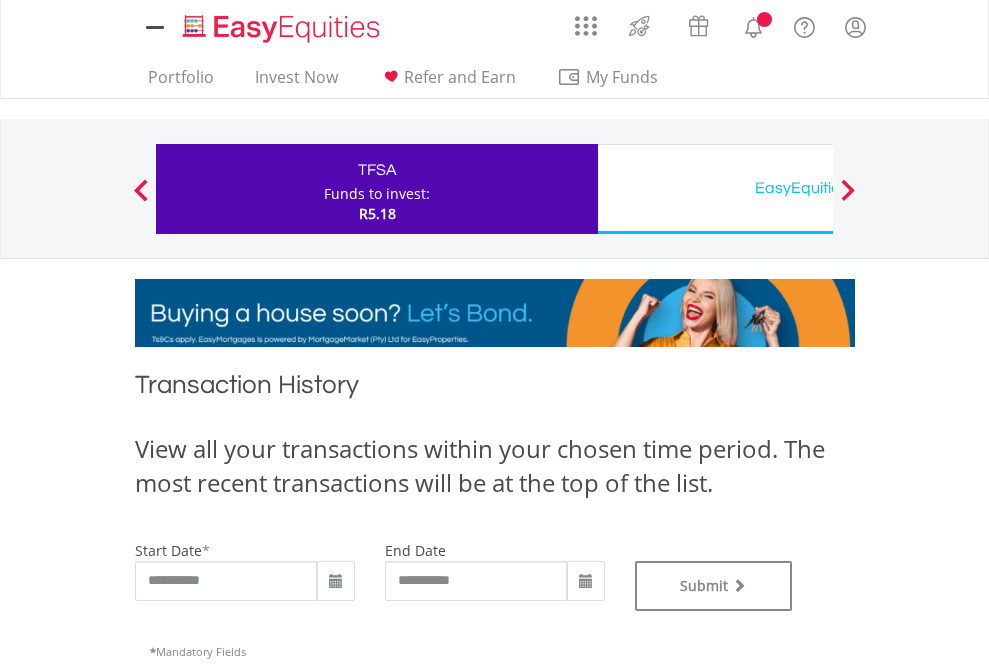 scroll, scrollTop: 0, scrollLeft: 0, axis: both 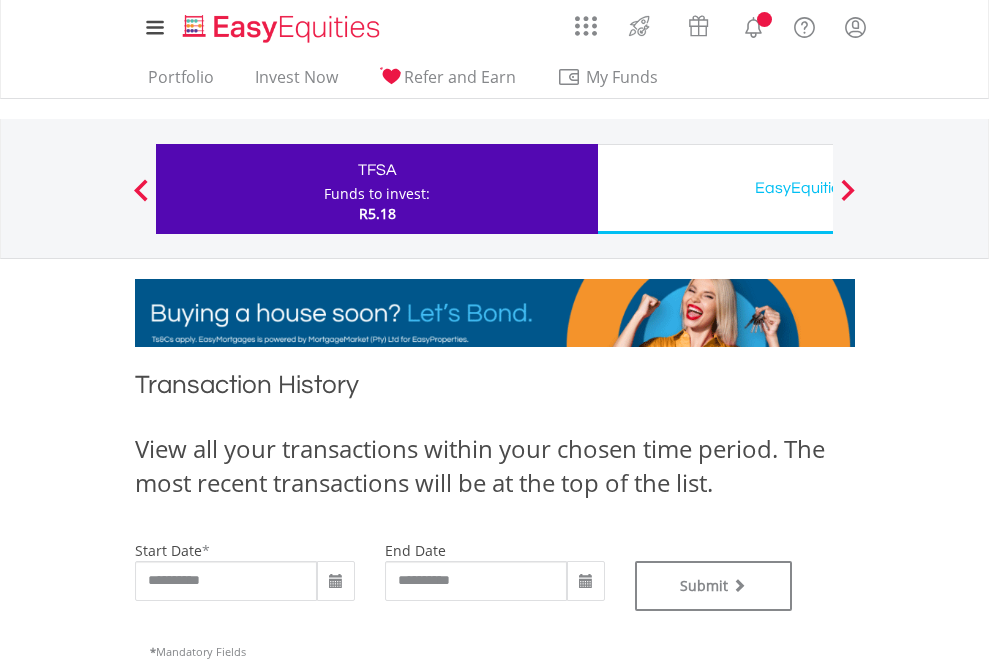 click on "EasyEquities USD" at bounding box center (818, 188) 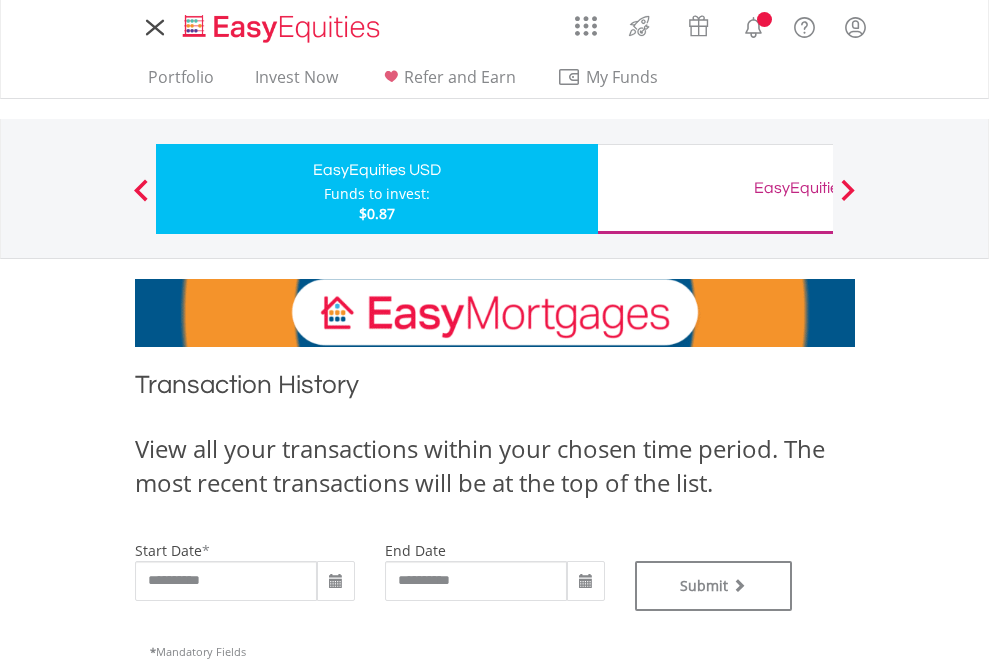 scroll, scrollTop: 0, scrollLeft: 0, axis: both 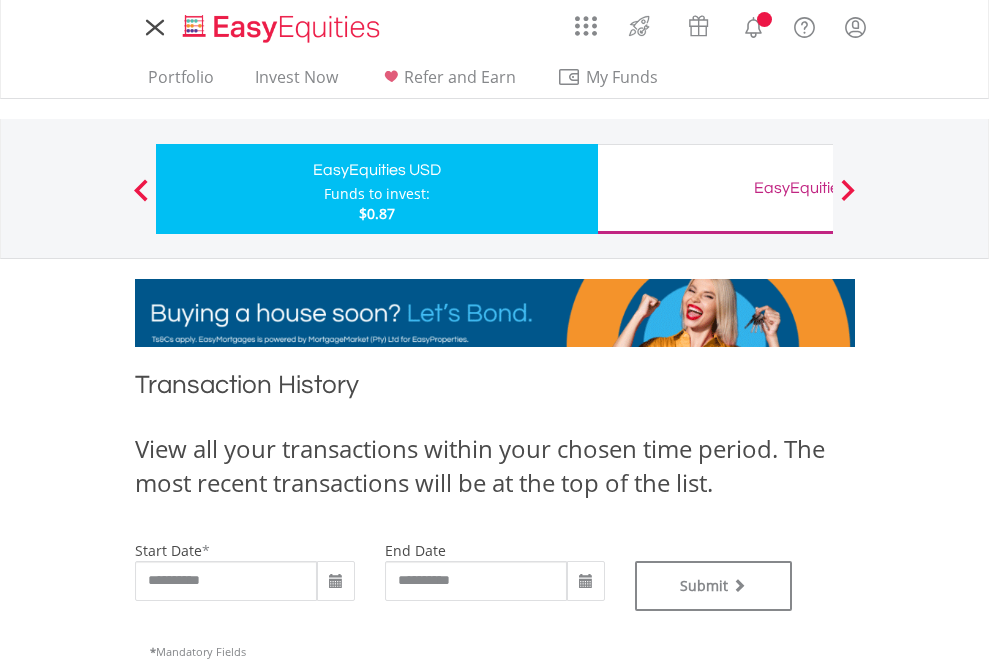 type on "**********" 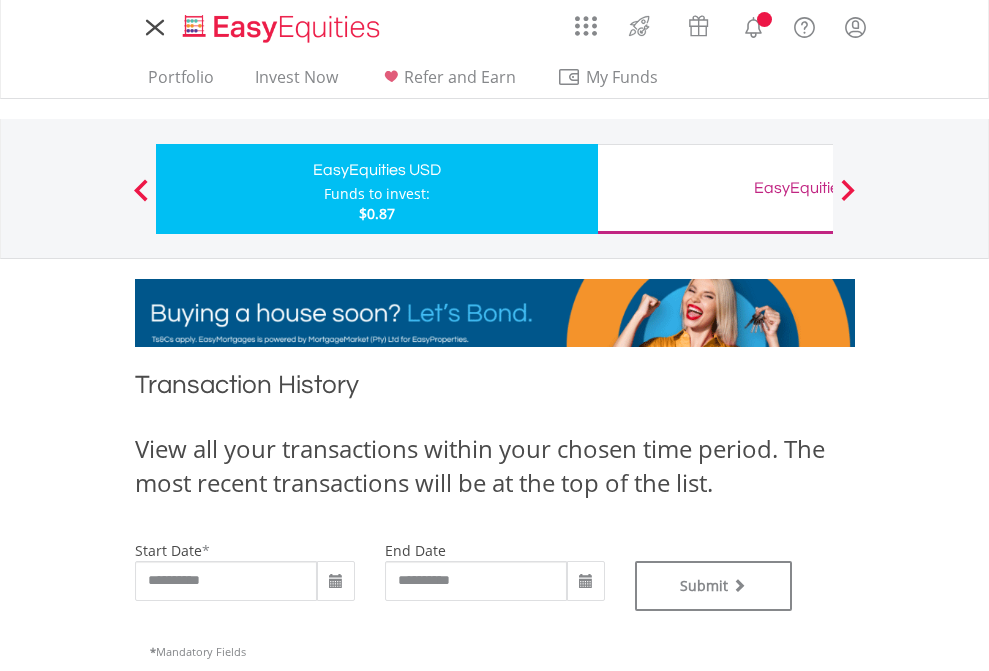 type on "**********" 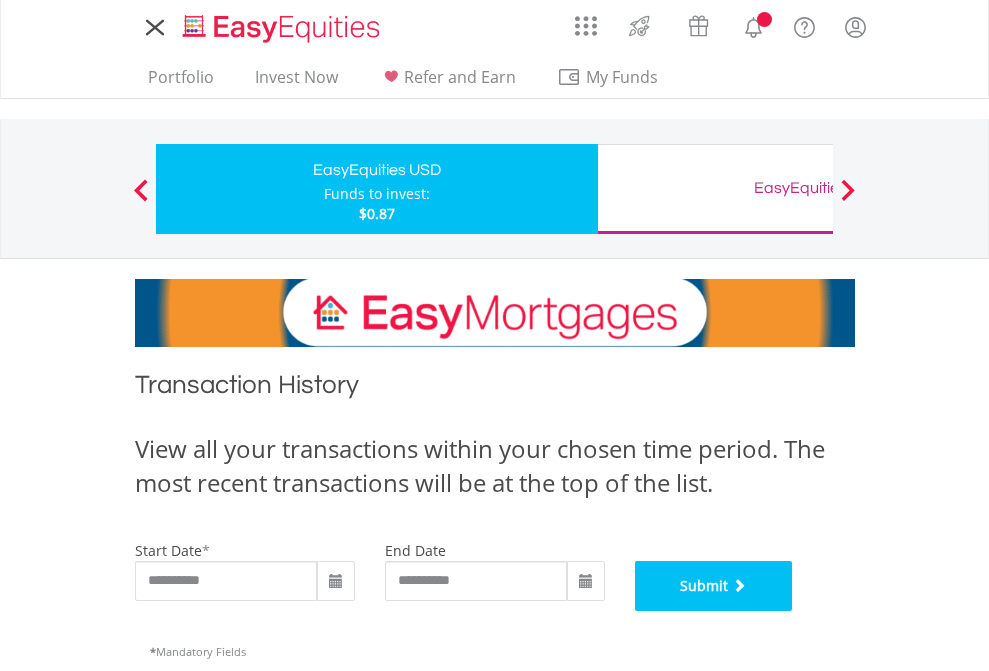 click on "Submit" at bounding box center [714, 586] 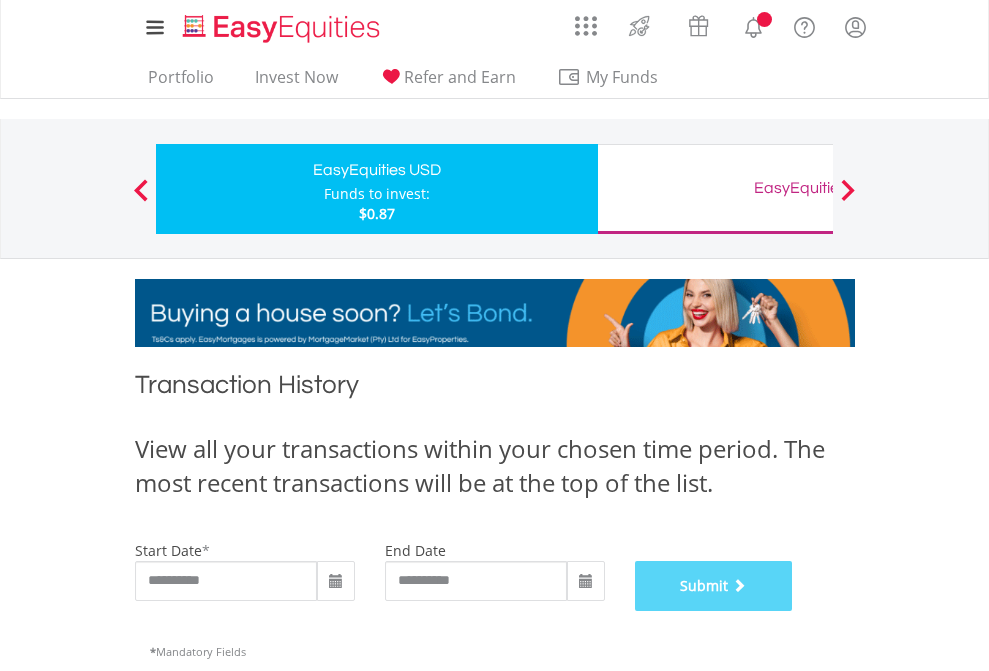 scroll, scrollTop: 811, scrollLeft: 0, axis: vertical 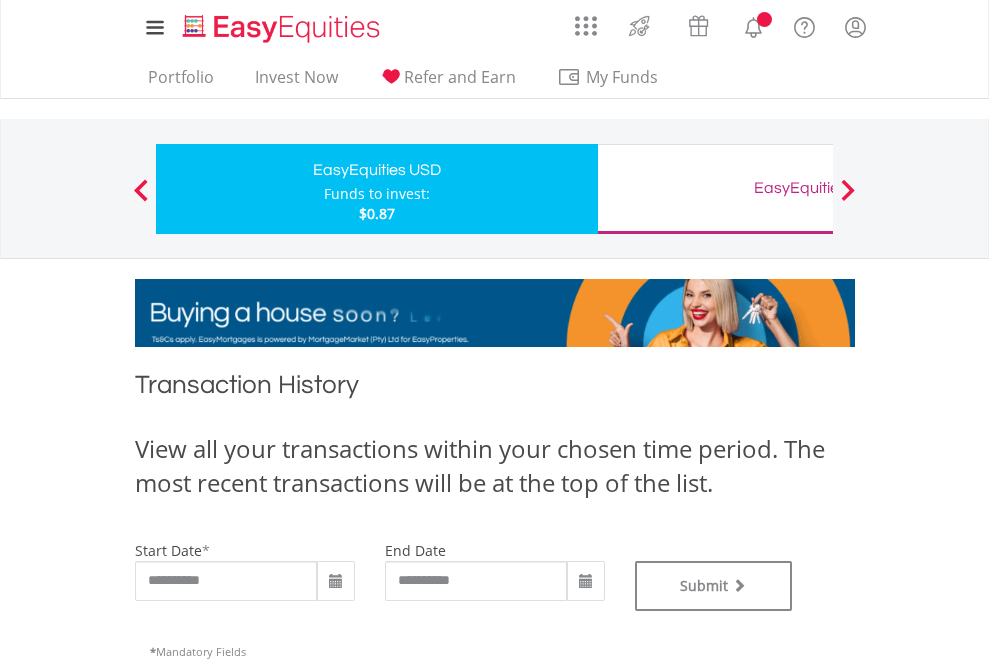 click on "EasyEquities GBP" at bounding box center [818, 188] 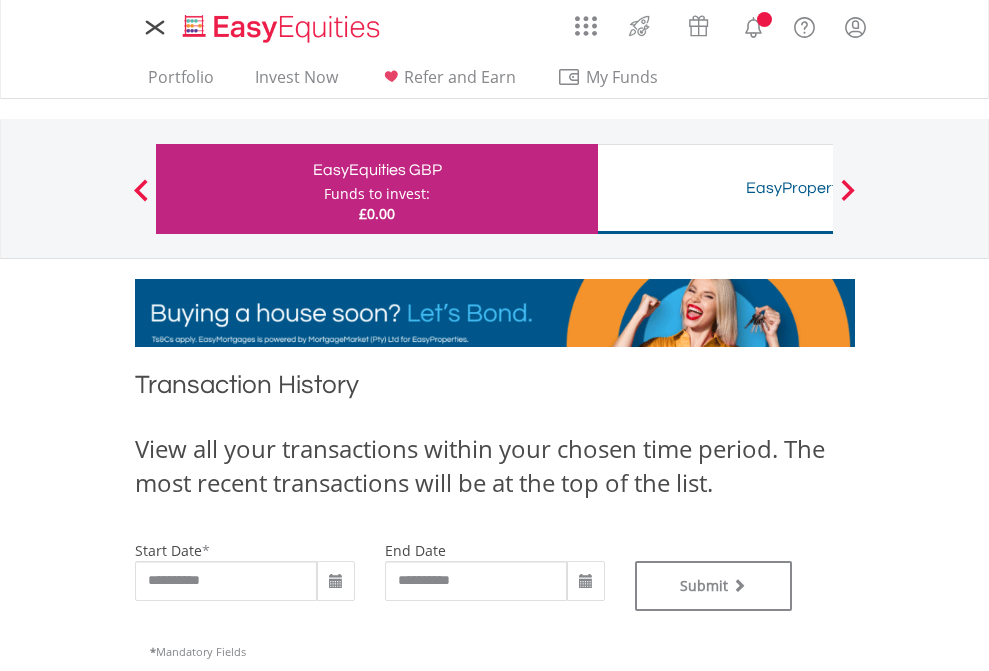 scroll, scrollTop: 0, scrollLeft: 0, axis: both 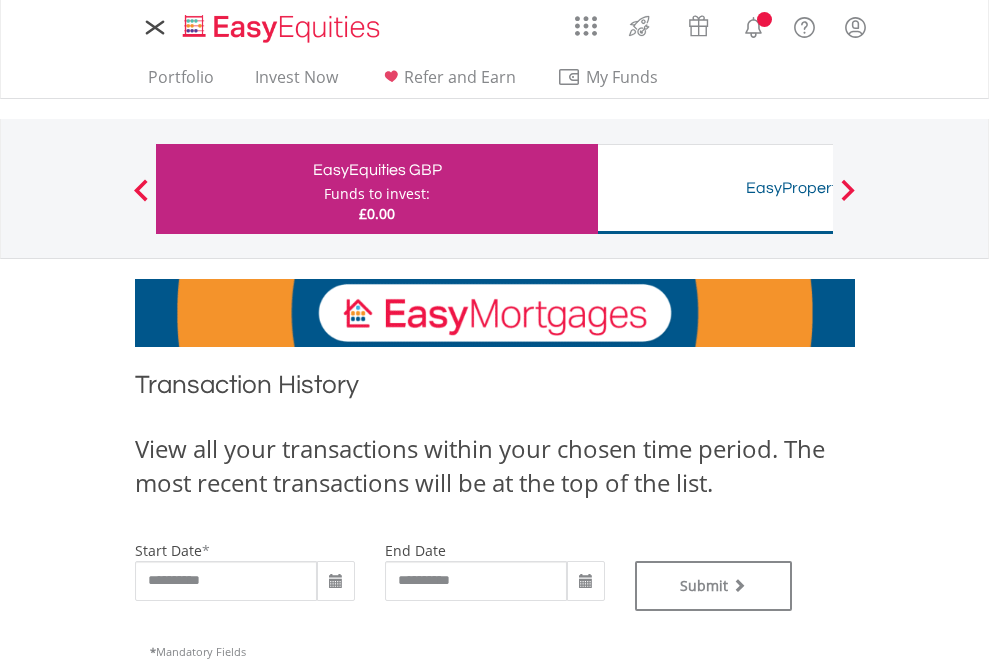 type on "**********" 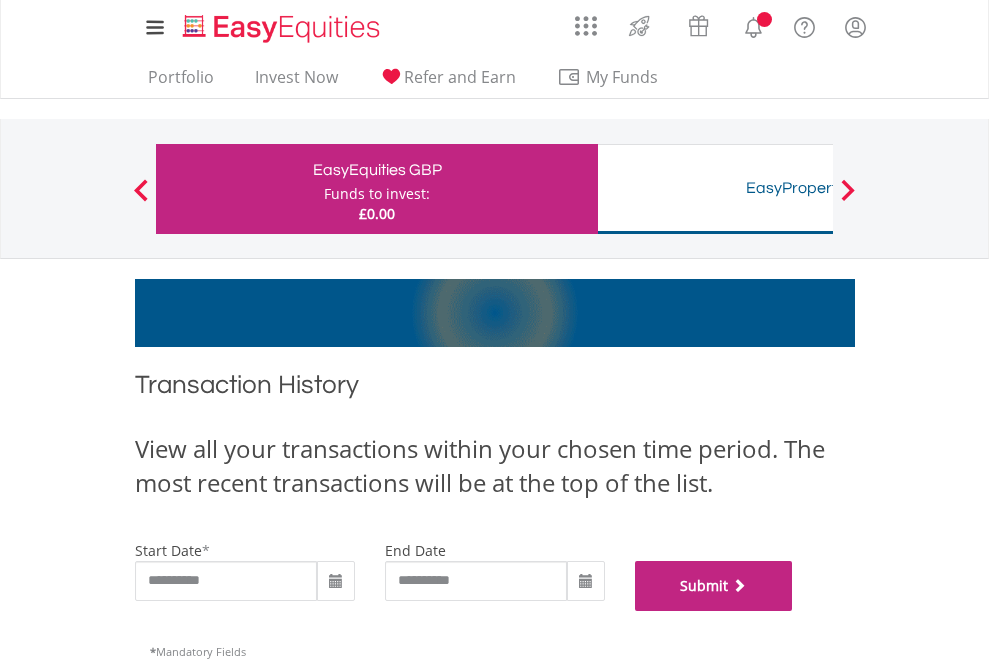 click on "Submit" at bounding box center (714, 586) 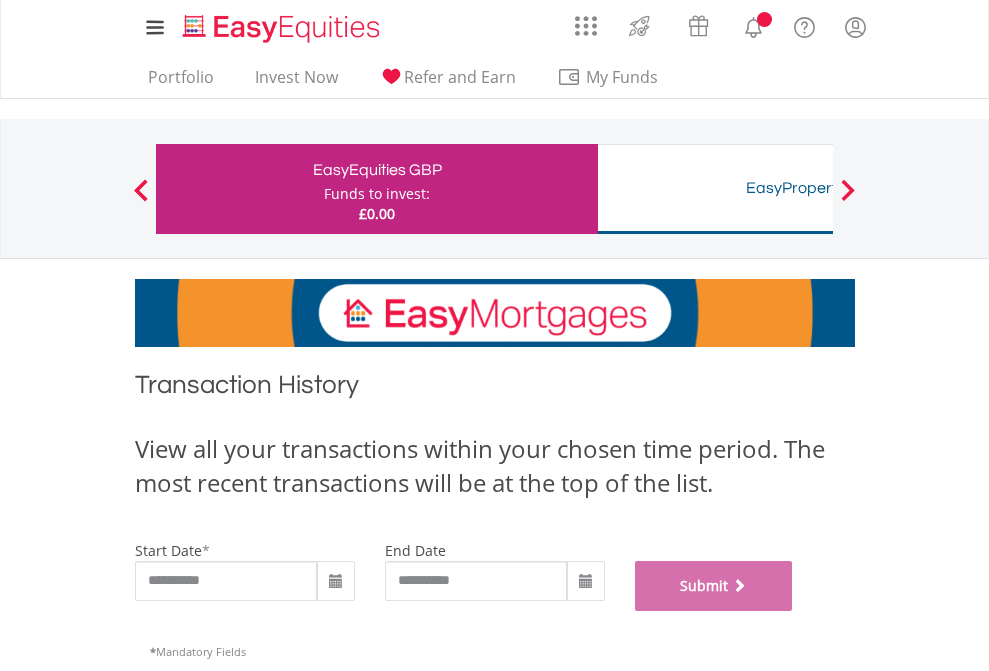 scroll, scrollTop: 811, scrollLeft: 0, axis: vertical 